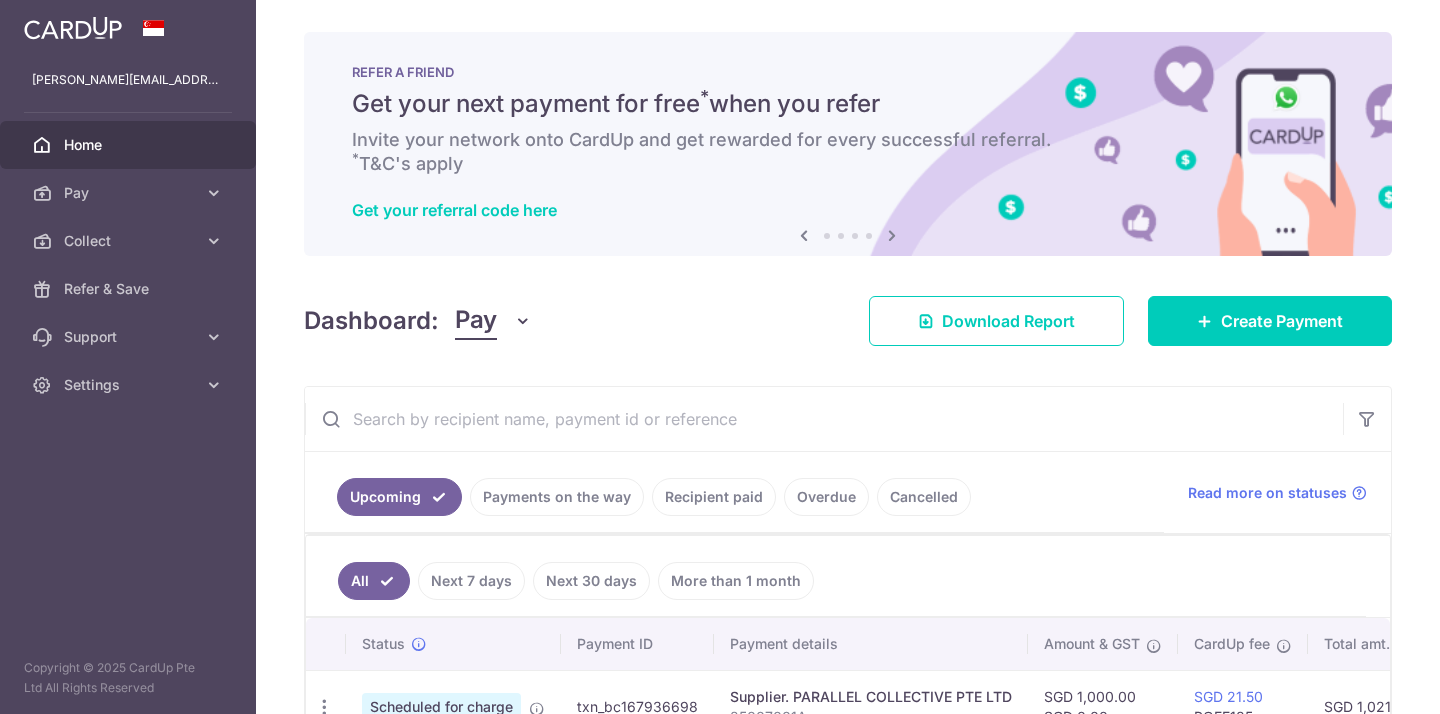 scroll, scrollTop: 0, scrollLeft: 0, axis: both 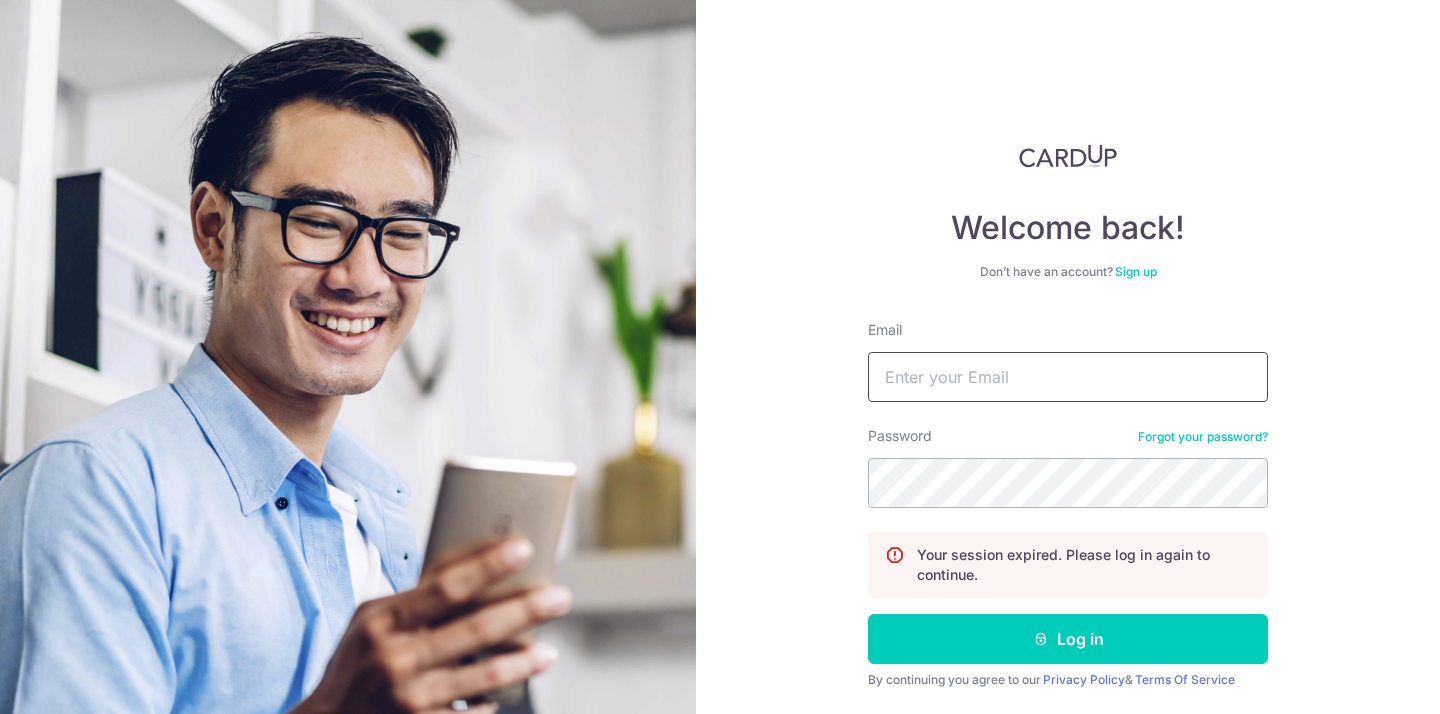 click on "Email" at bounding box center (1068, 377) 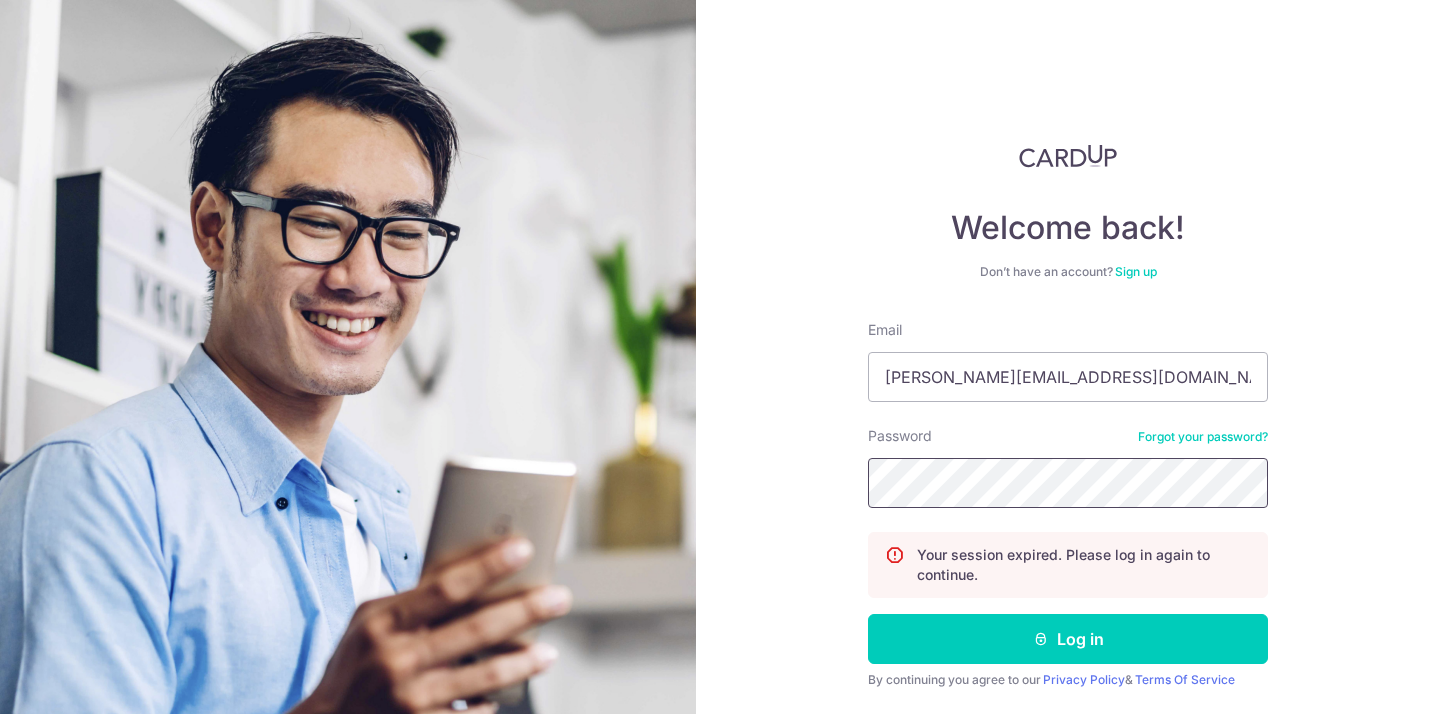 click on "Log in" at bounding box center [1068, 639] 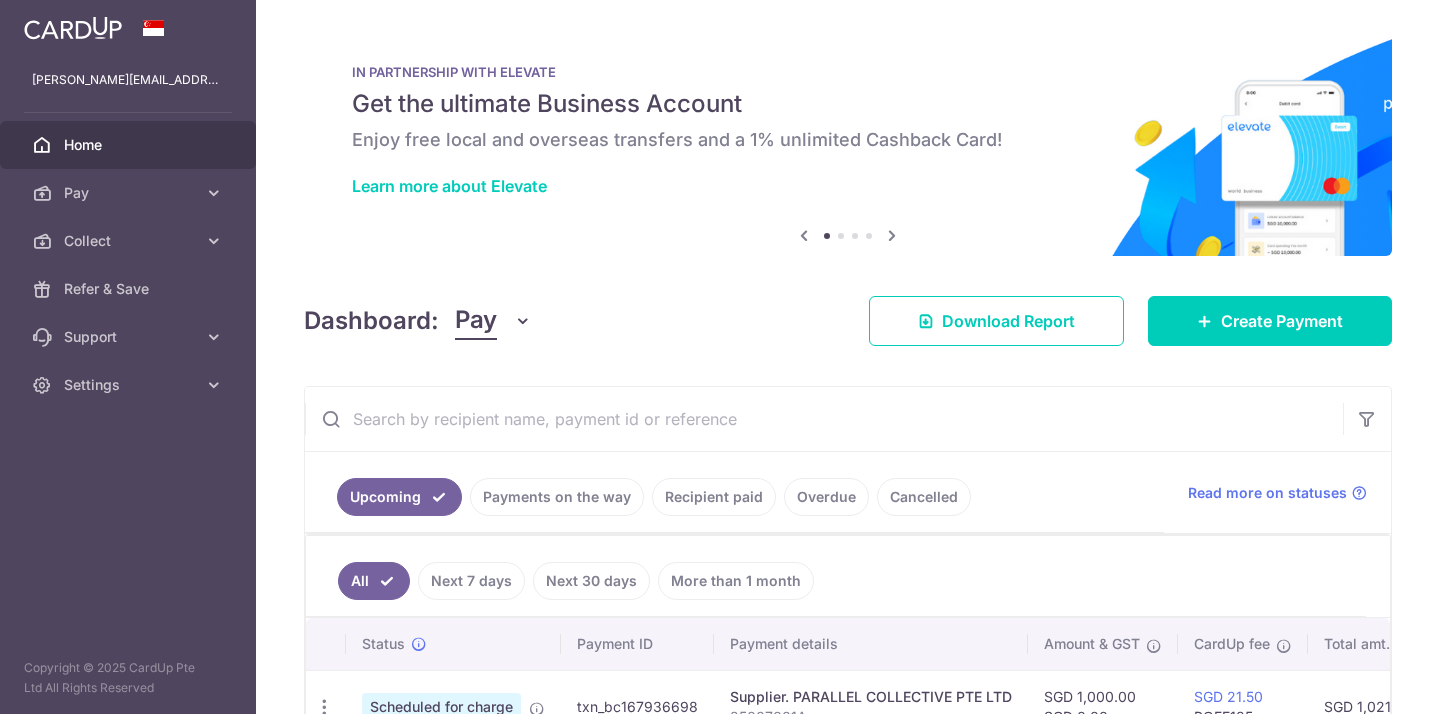 scroll, scrollTop: 0, scrollLeft: 0, axis: both 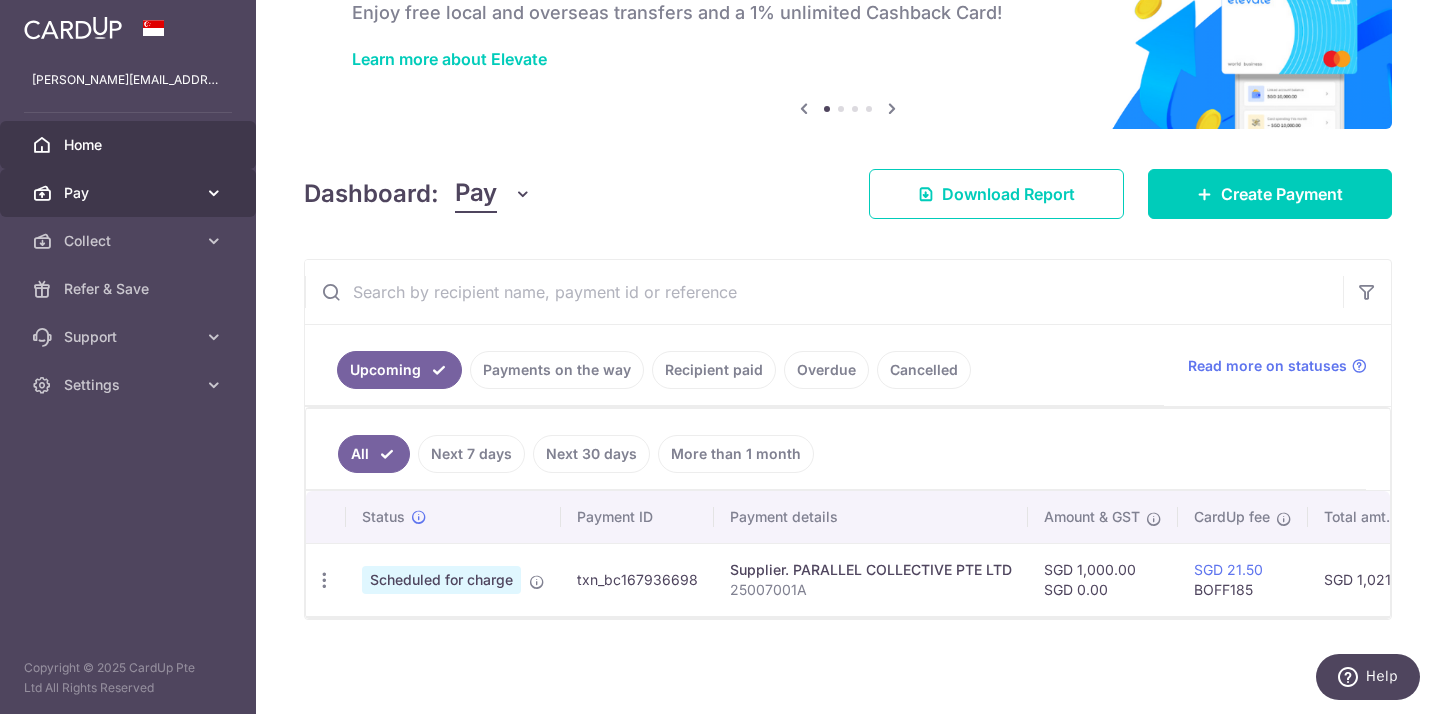 click on "Pay" at bounding box center [130, 193] 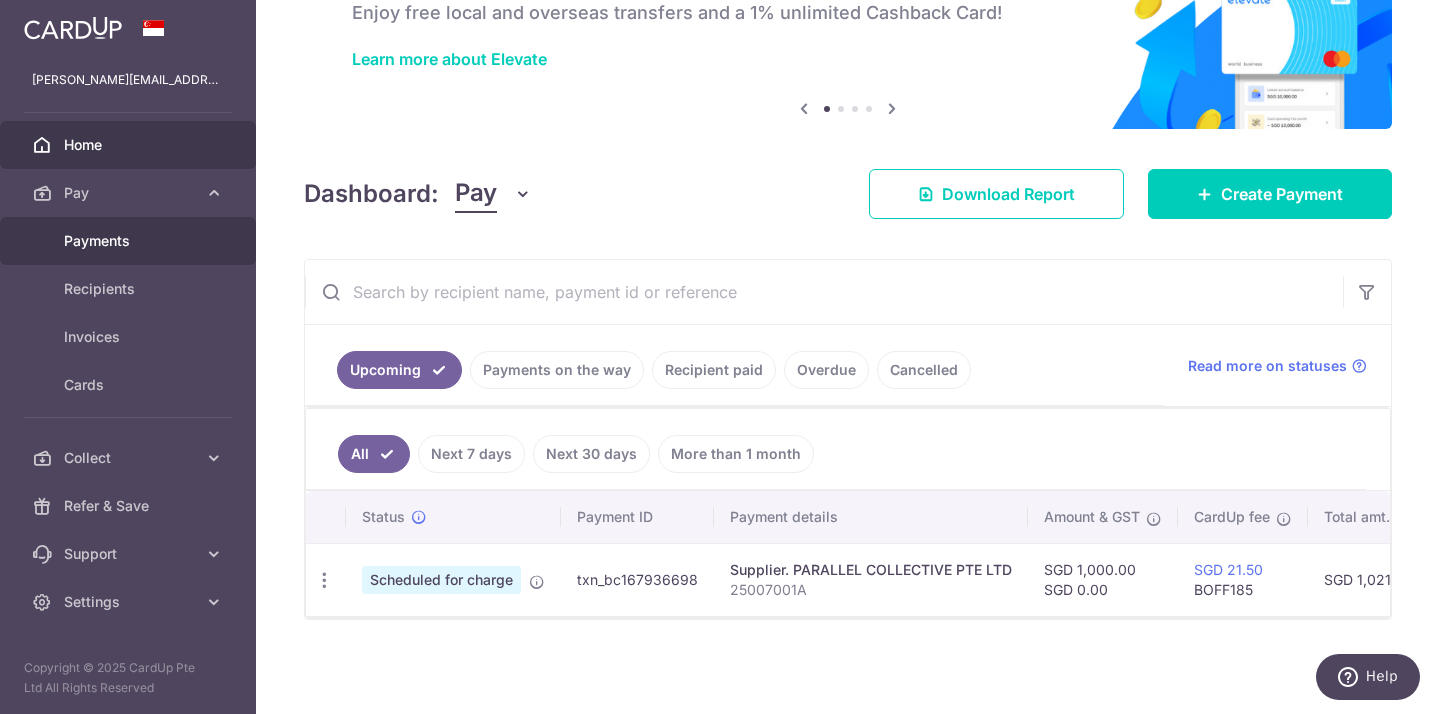 click on "rex@brewsg.com
Home
Pay
Payments
Recipients
Invoices
Cards
Collect
Dashboard
Payment Pages
Payment Requests
Refer & Save
Support
FAQ
Contact Us
Settings
Account
Logout" at bounding box center [720, 357] 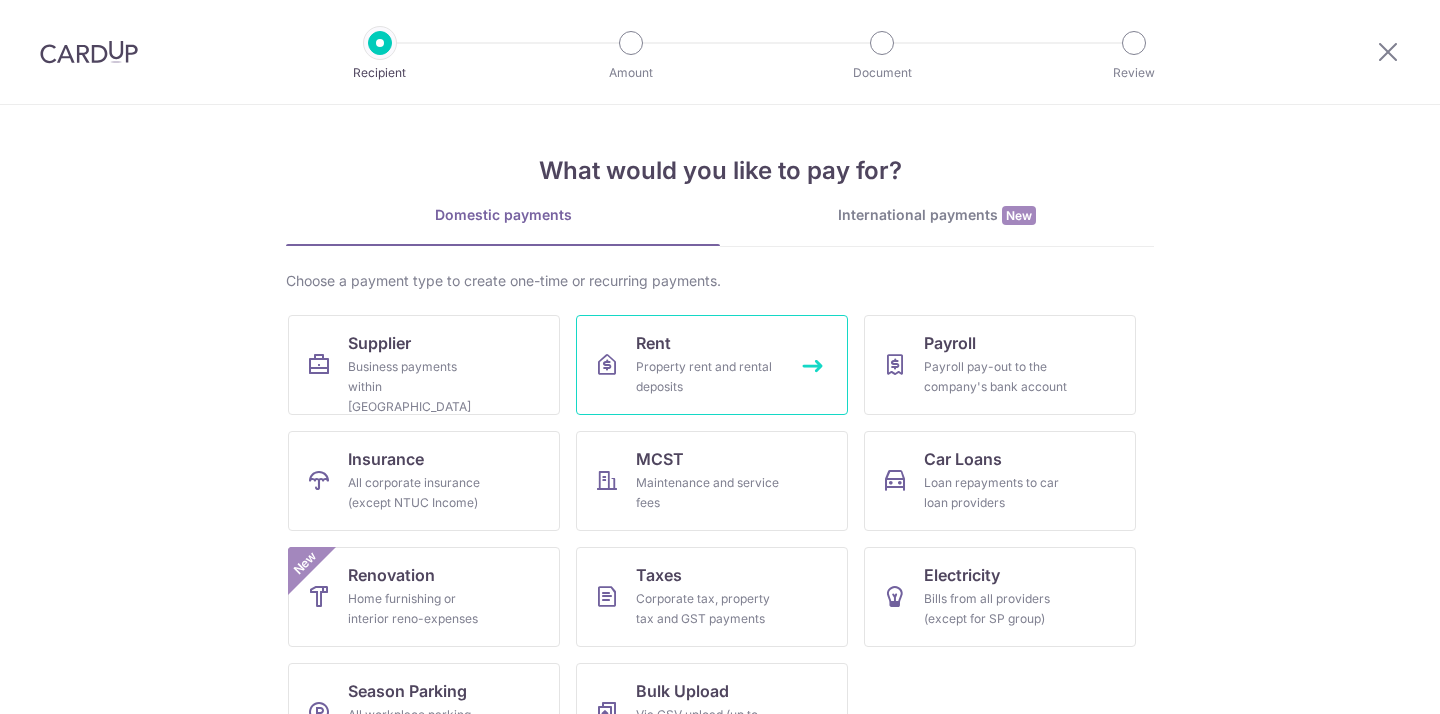 scroll, scrollTop: 0, scrollLeft: 0, axis: both 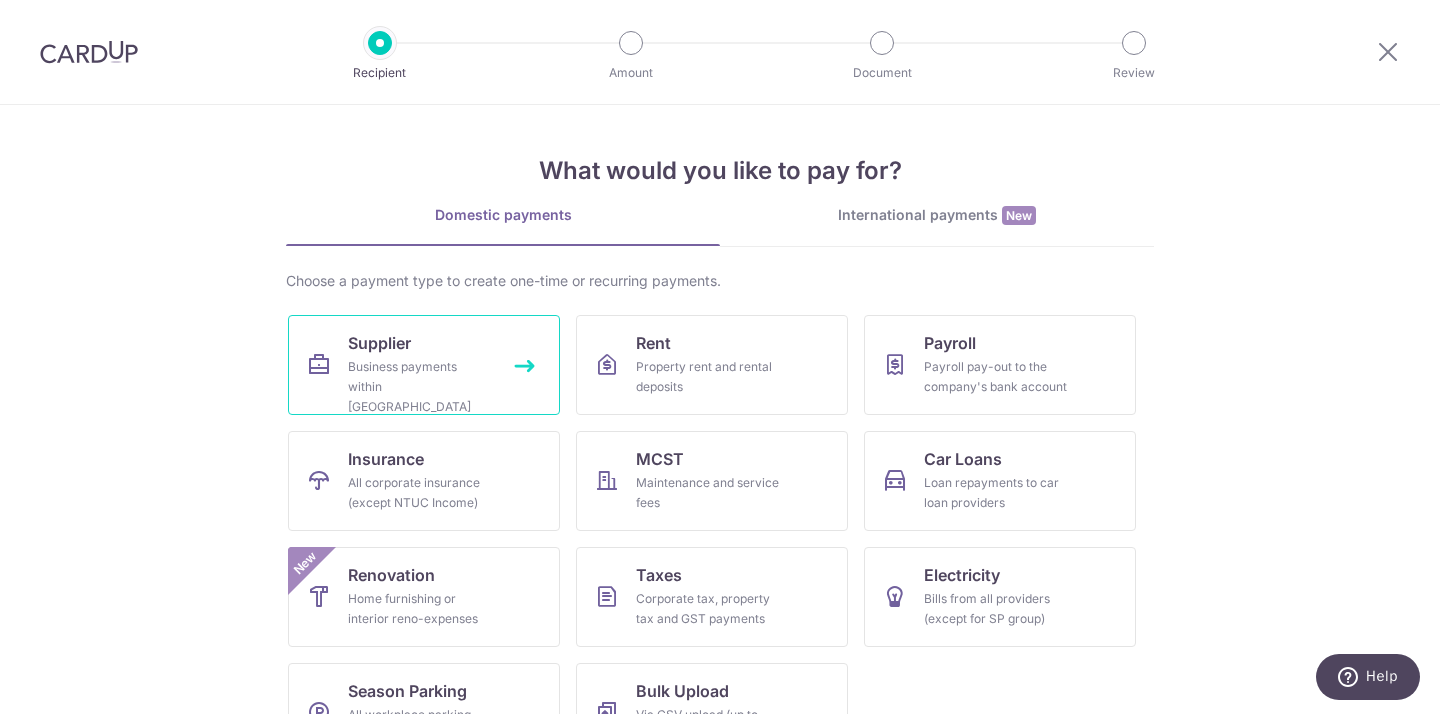 click on "Business payments within Singapore" at bounding box center [420, 387] 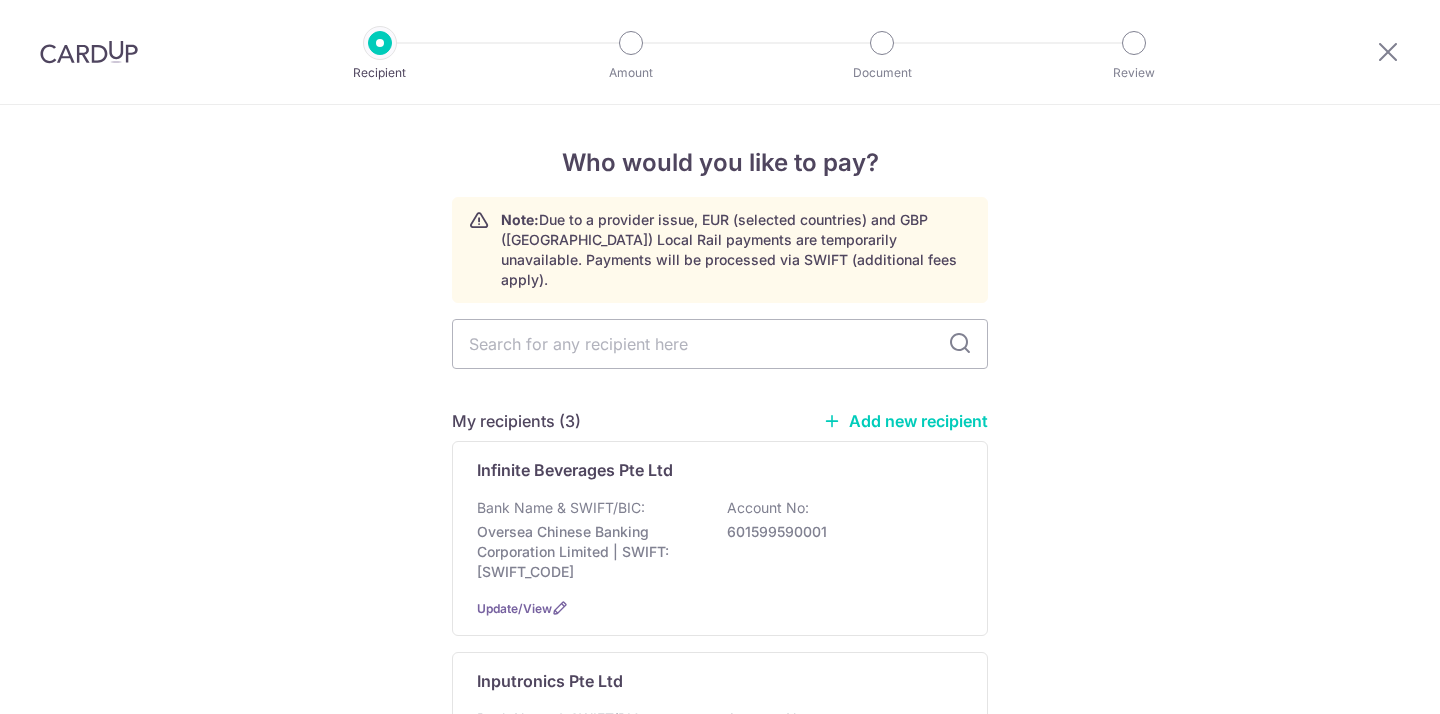 scroll, scrollTop: 0, scrollLeft: 0, axis: both 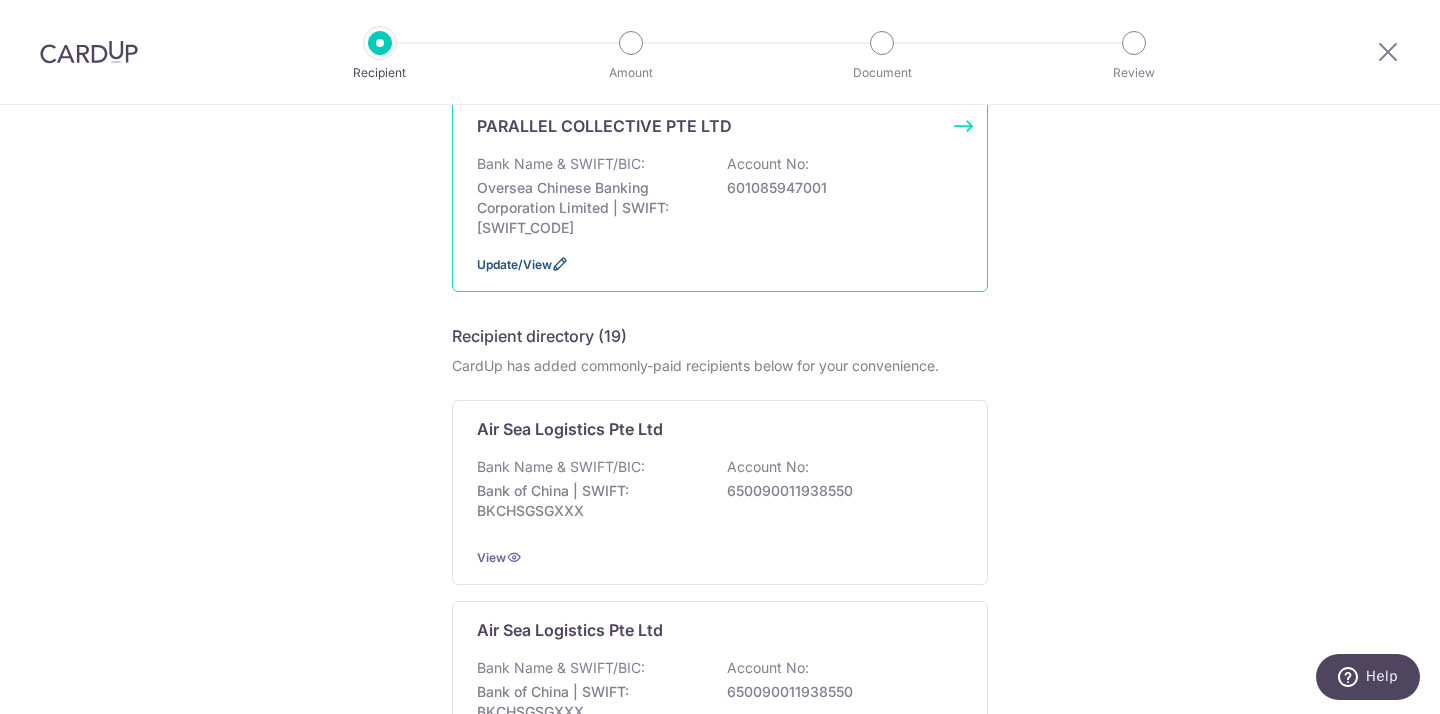 click on "Update/View" at bounding box center (514, 264) 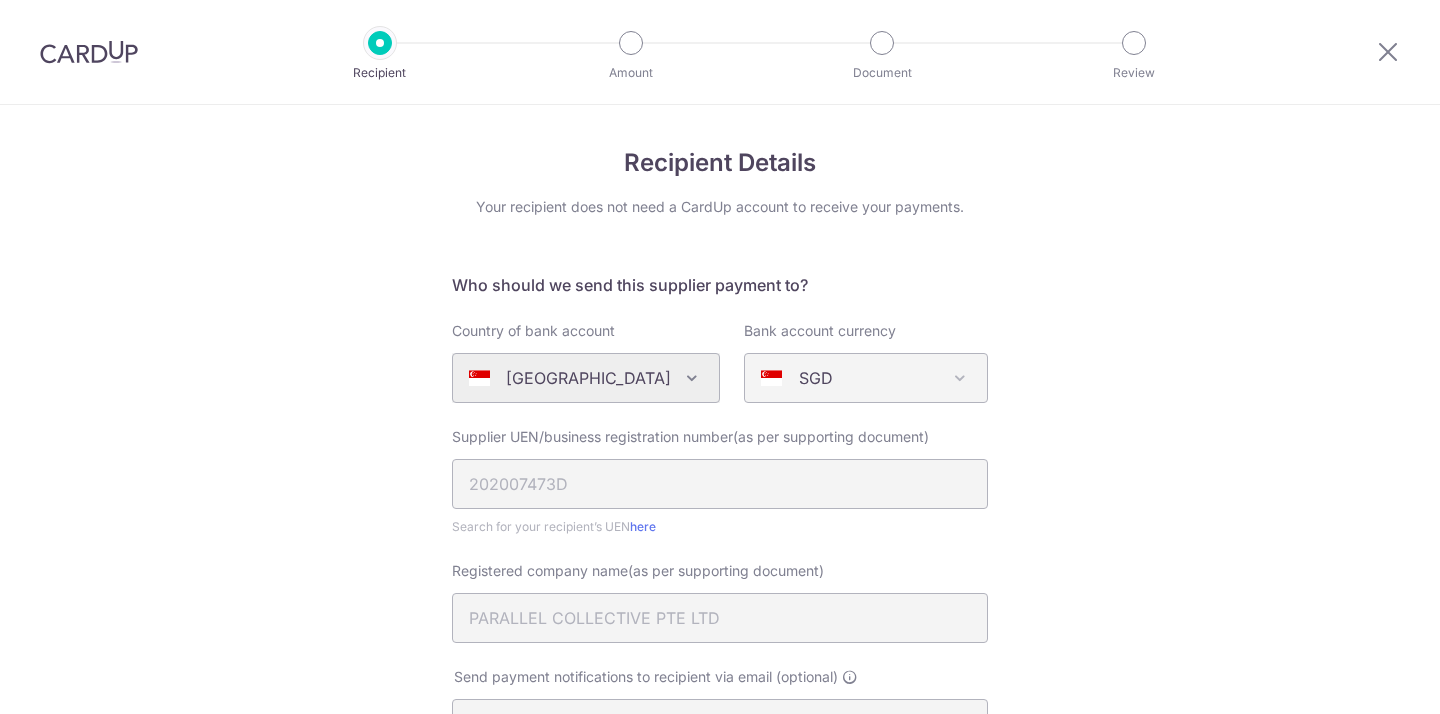 scroll, scrollTop: 0, scrollLeft: 0, axis: both 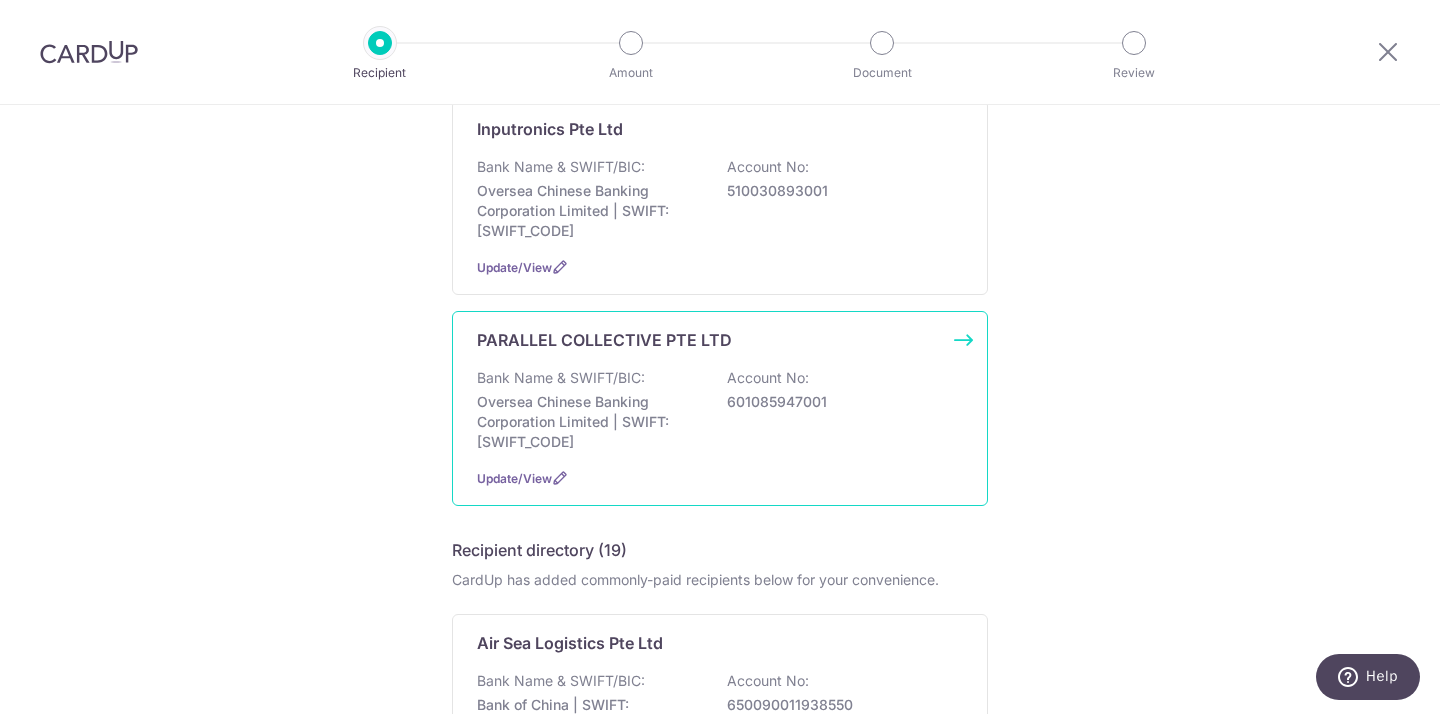 click on "Bank Name & SWIFT/BIC:" at bounding box center [561, 378] 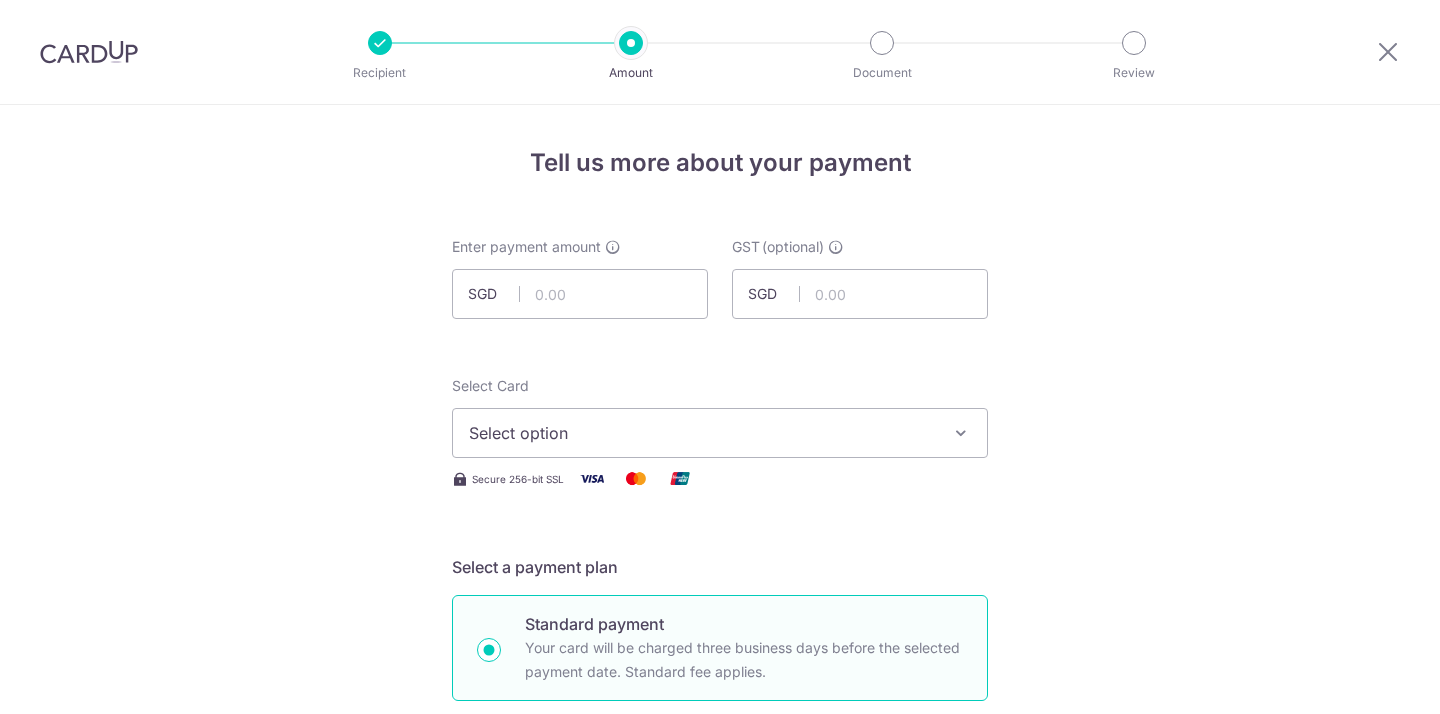 scroll, scrollTop: 0, scrollLeft: 0, axis: both 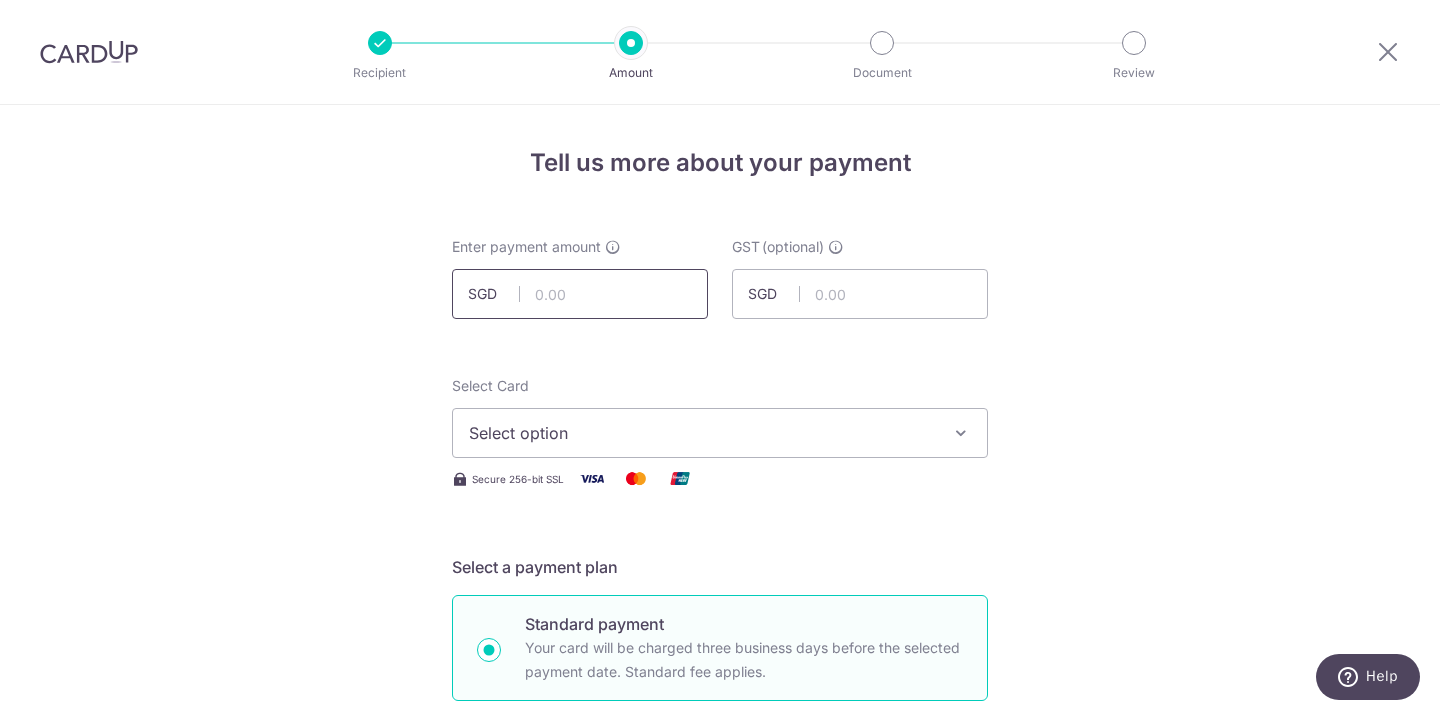 click at bounding box center [580, 294] 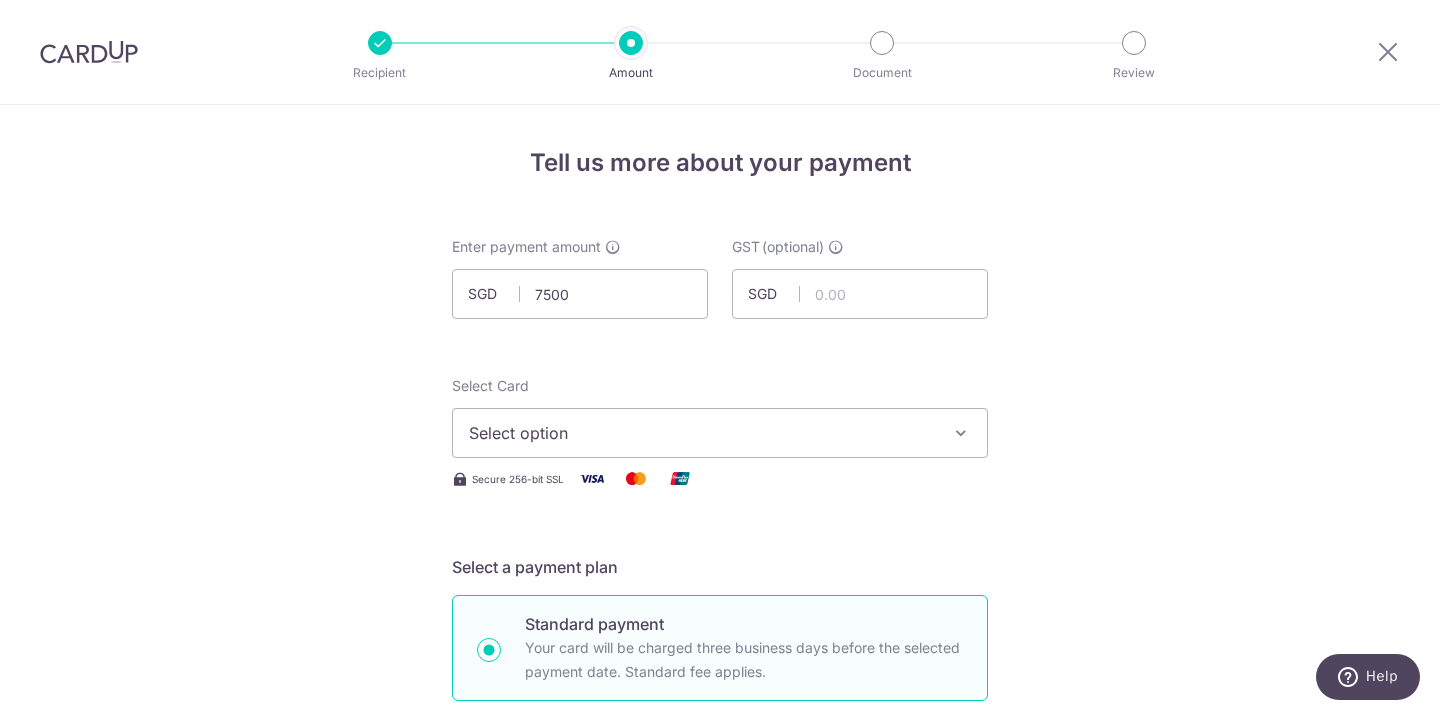 type on "7,500.00" 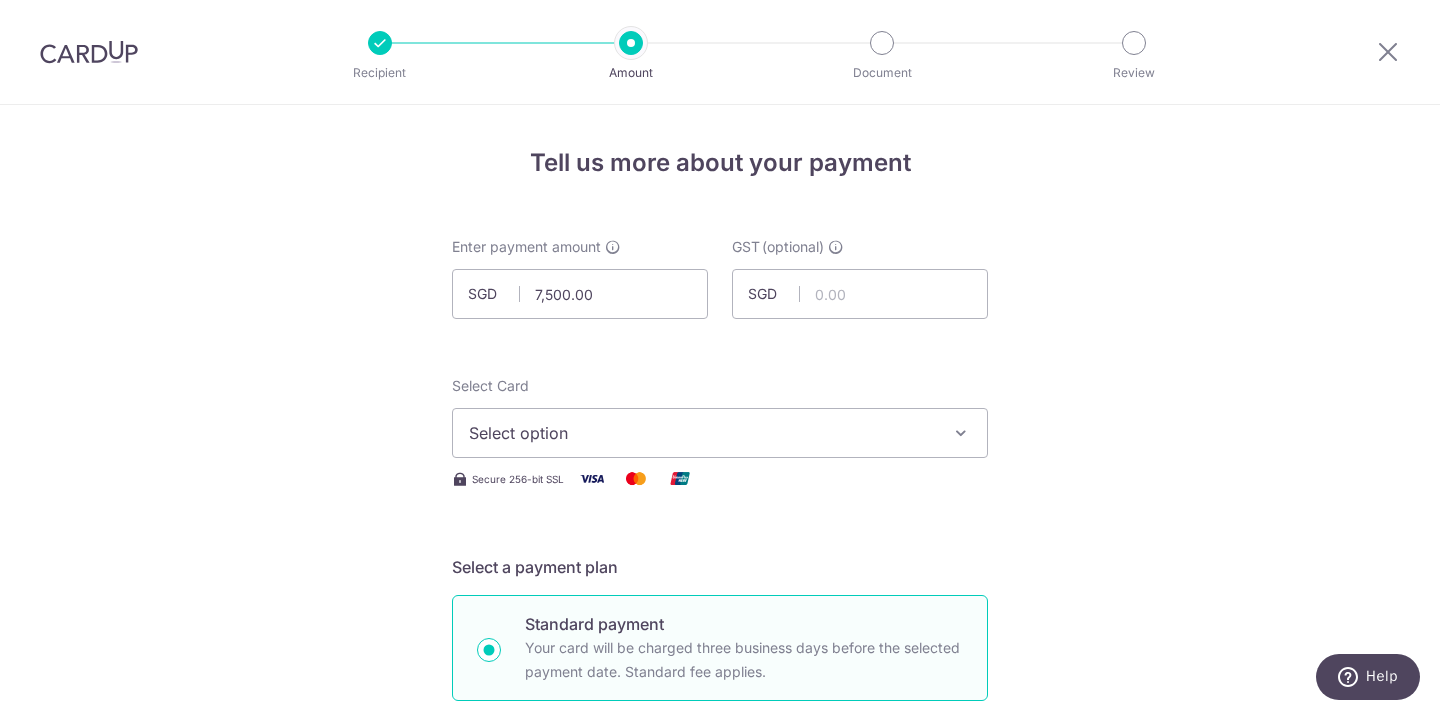 click on "Tell us more about your payment
Enter payment amount
SGD
7,500.00
7500.00
GST
(optional)
SGD
Select Card
Select option
Add credit card
Your Cards
**** 8006
**** 6933
**** 5185
**** 0262
**** 3504" at bounding box center (720, 1076) 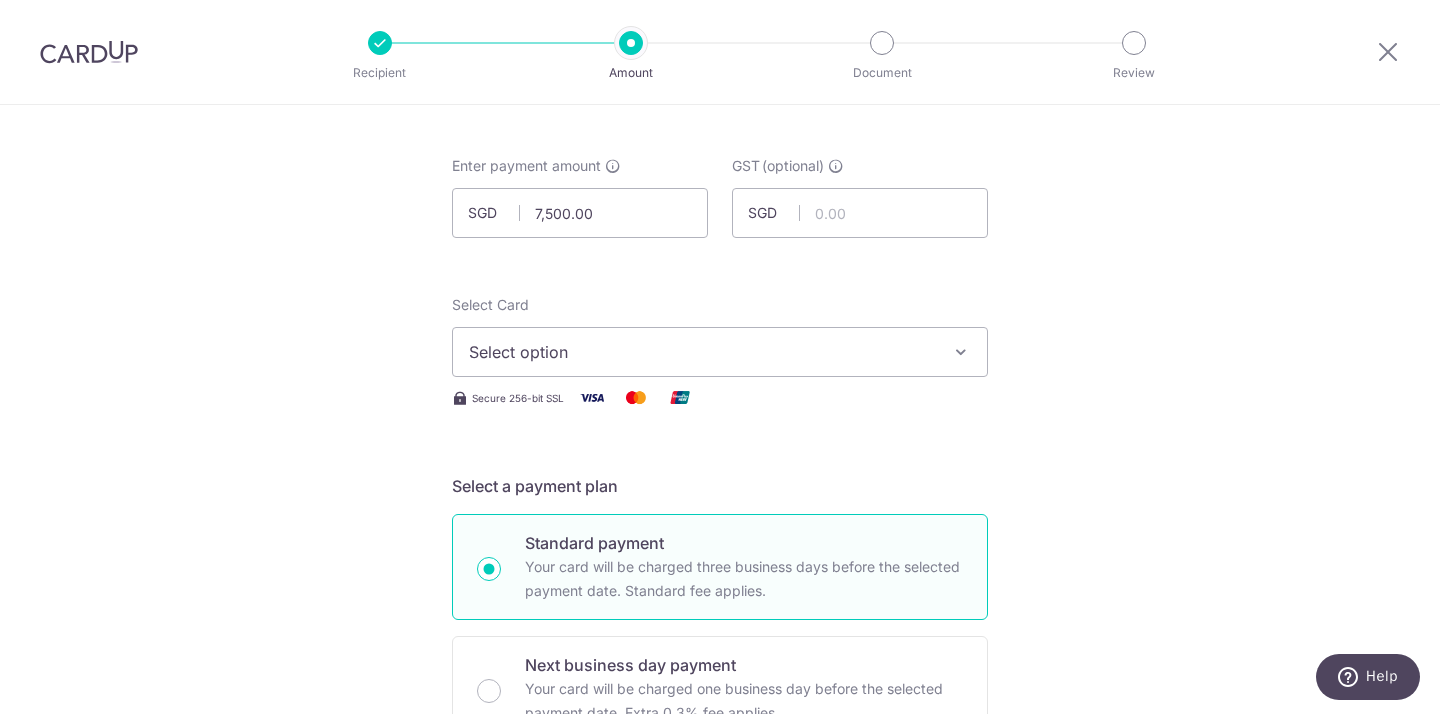 click on "Select option" at bounding box center [702, 352] 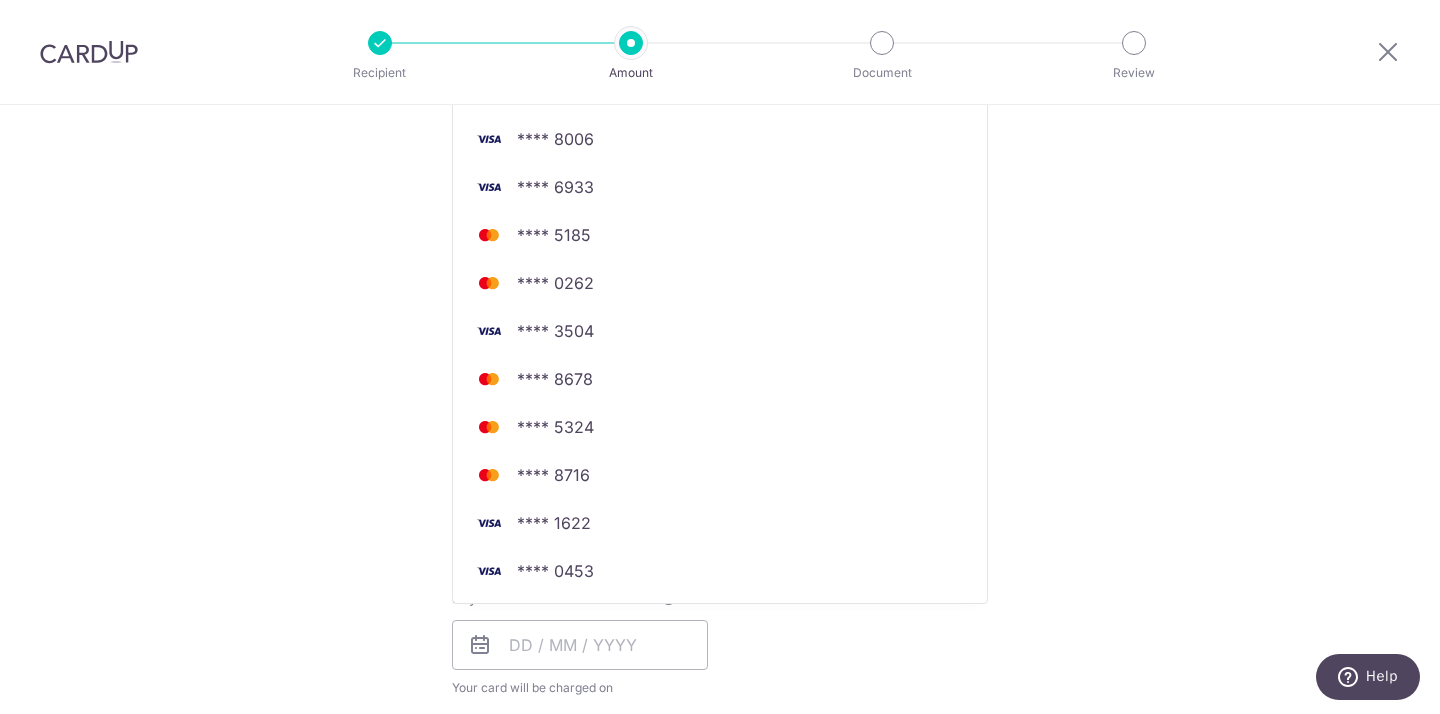 scroll, scrollTop: 439, scrollLeft: 0, axis: vertical 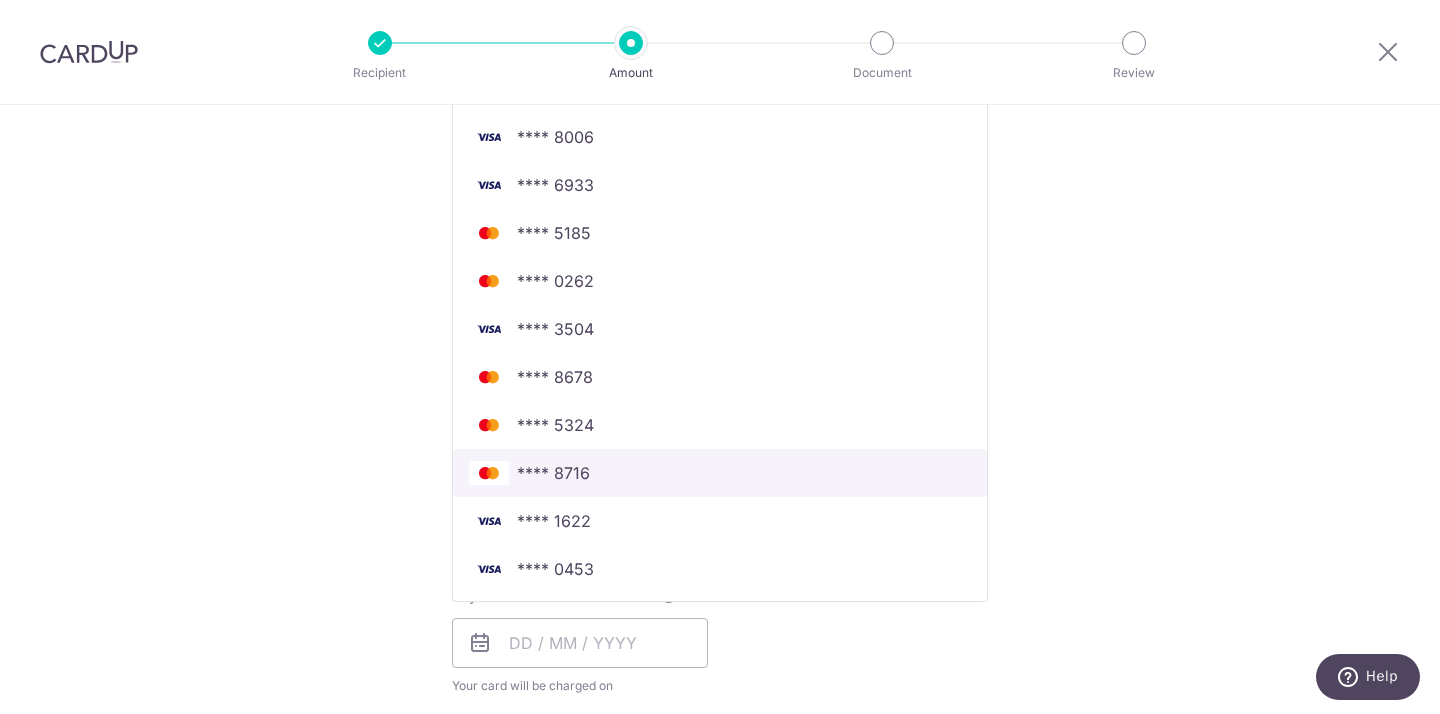 click on "**** 8716" at bounding box center (553, 473) 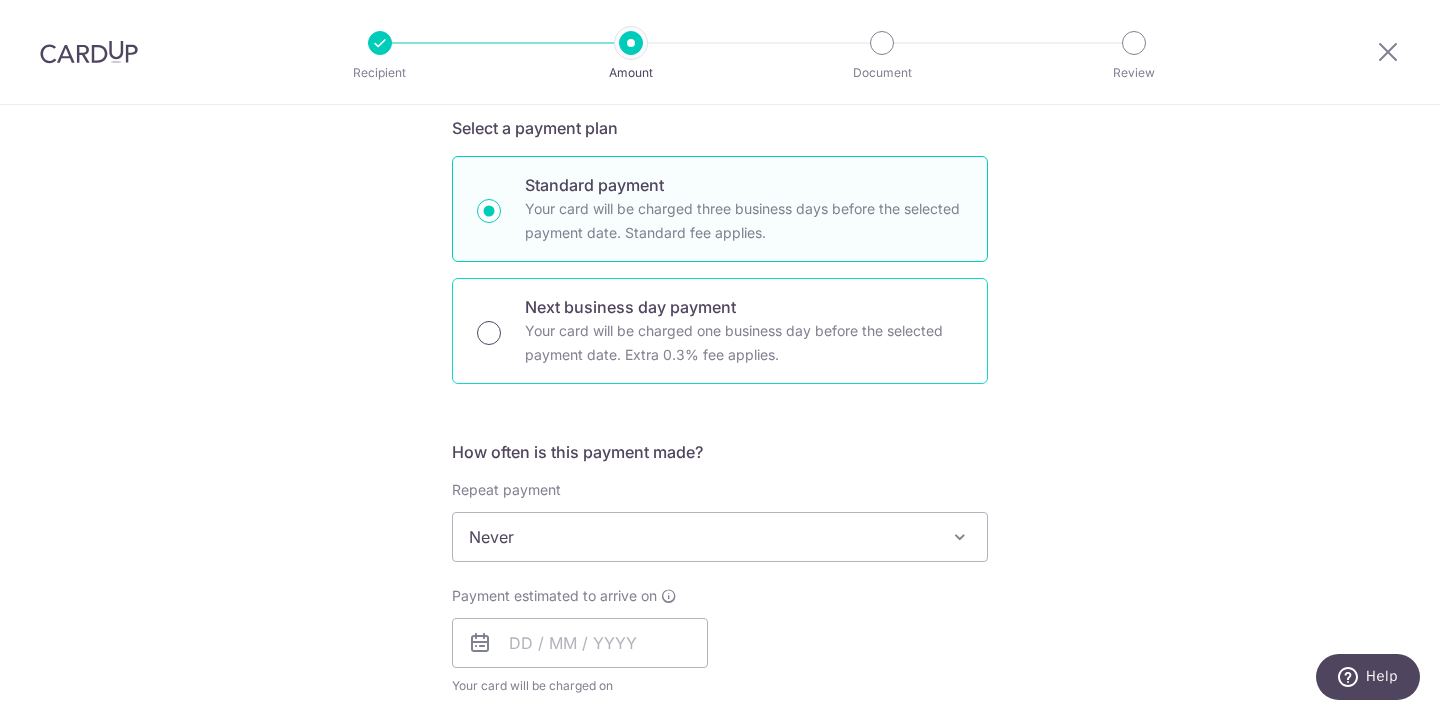 click on "Next business day payment
Your card will be charged one business day before the selected payment date. Extra 0.3% fee applies." at bounding box center (489, 333) 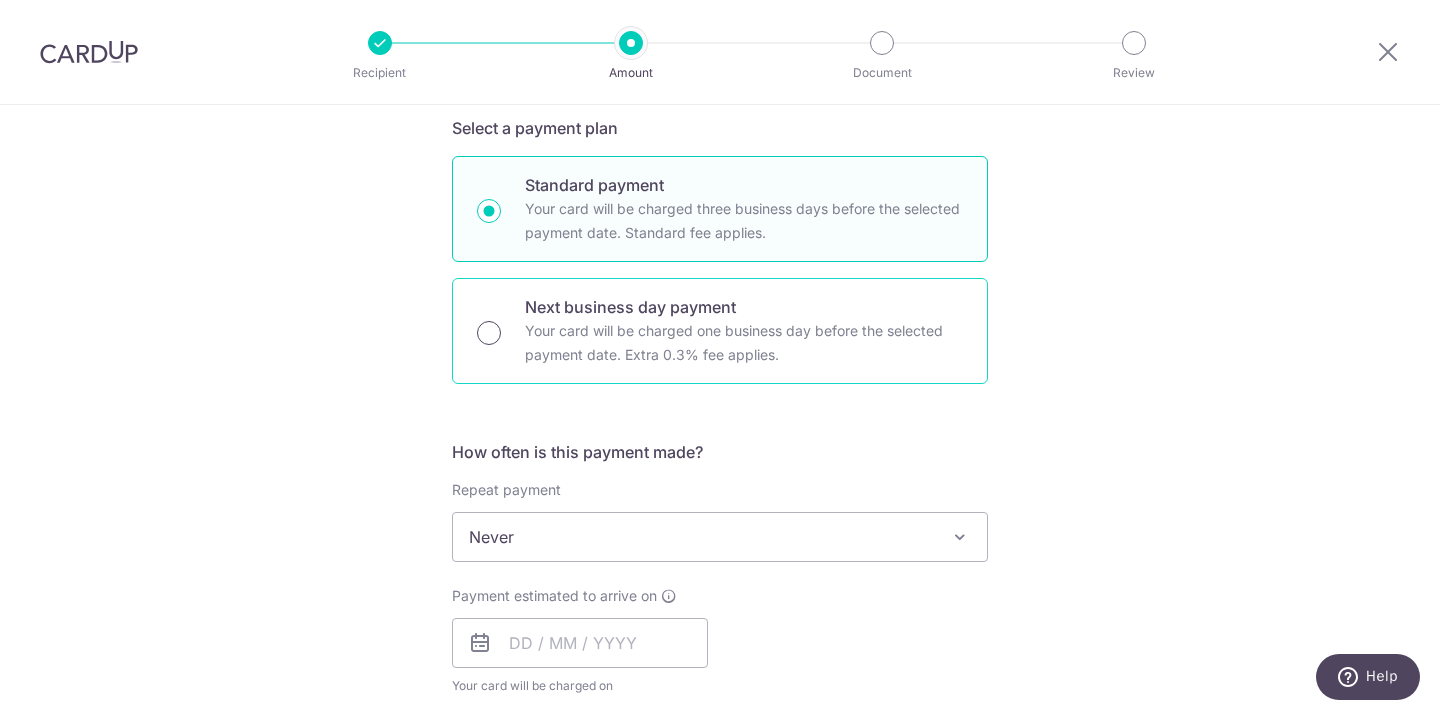 radio on "true" 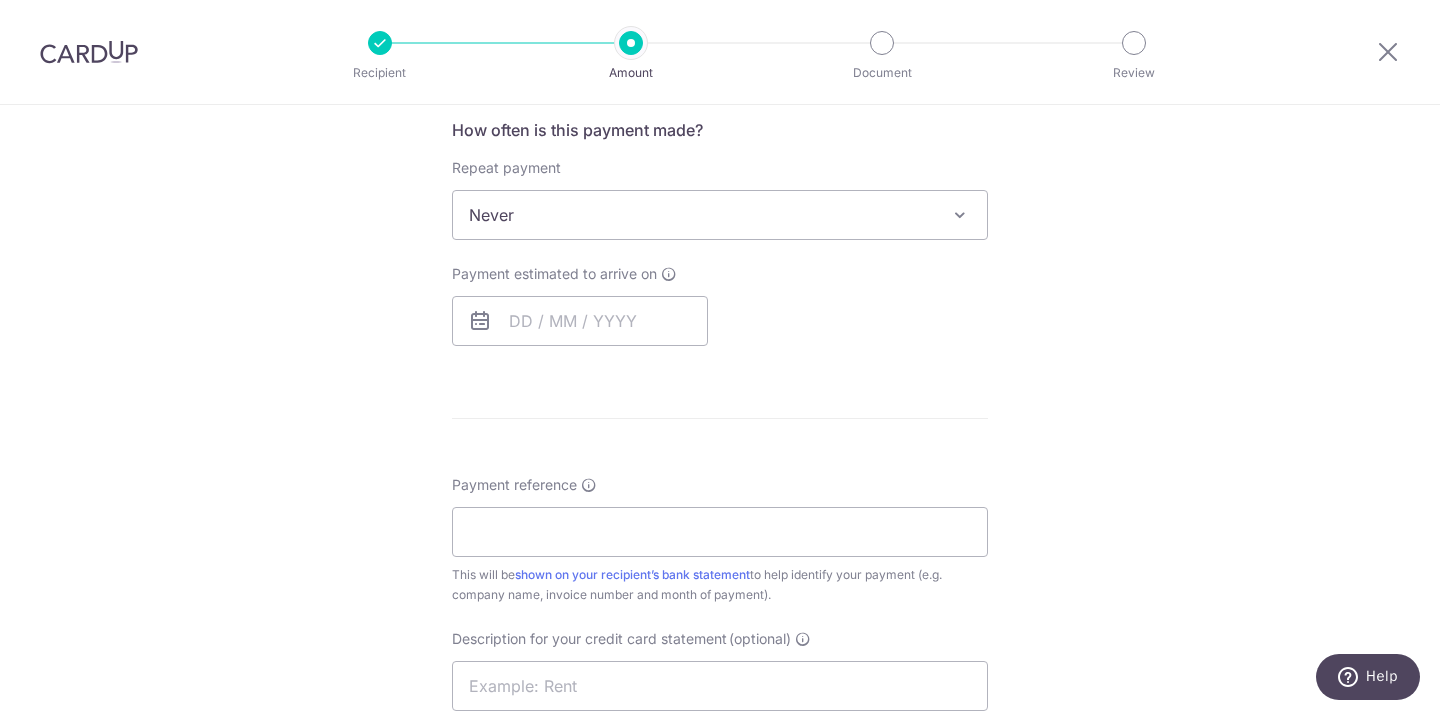scroll, scrollTop: 771, scrollLeft: 0, axis: vertical 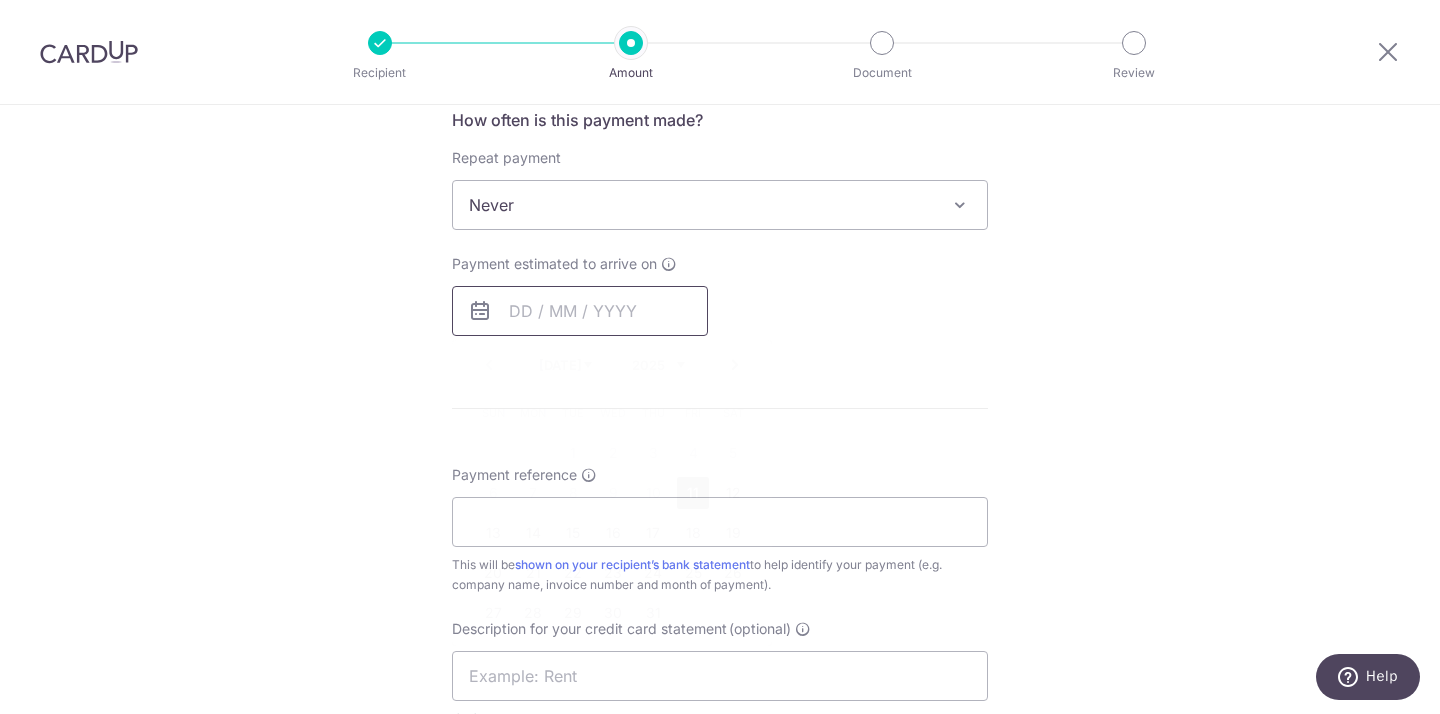 click at bounding box center (580, 311) 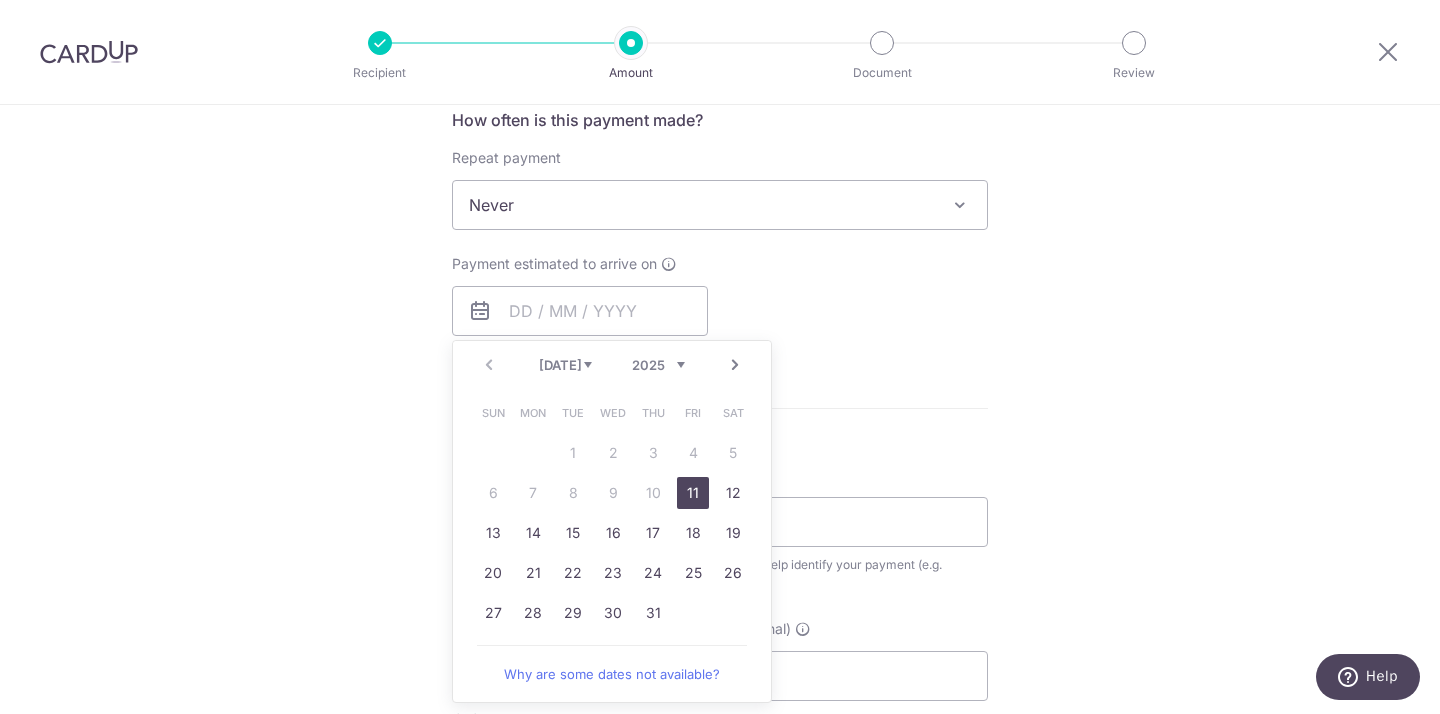 click on "11" at bounding box center (693, 493) 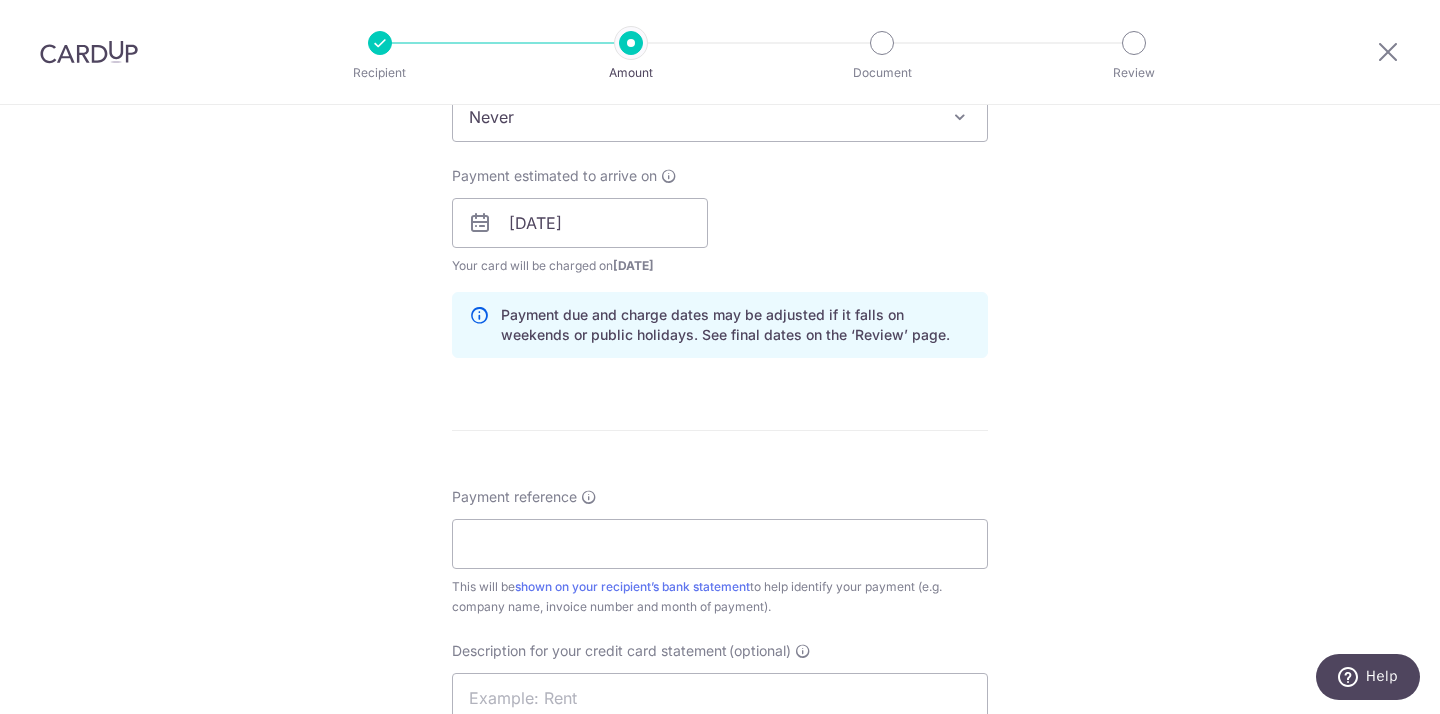 scroll, scrollTop: 986, scrollLeft: 0, axis: vertical 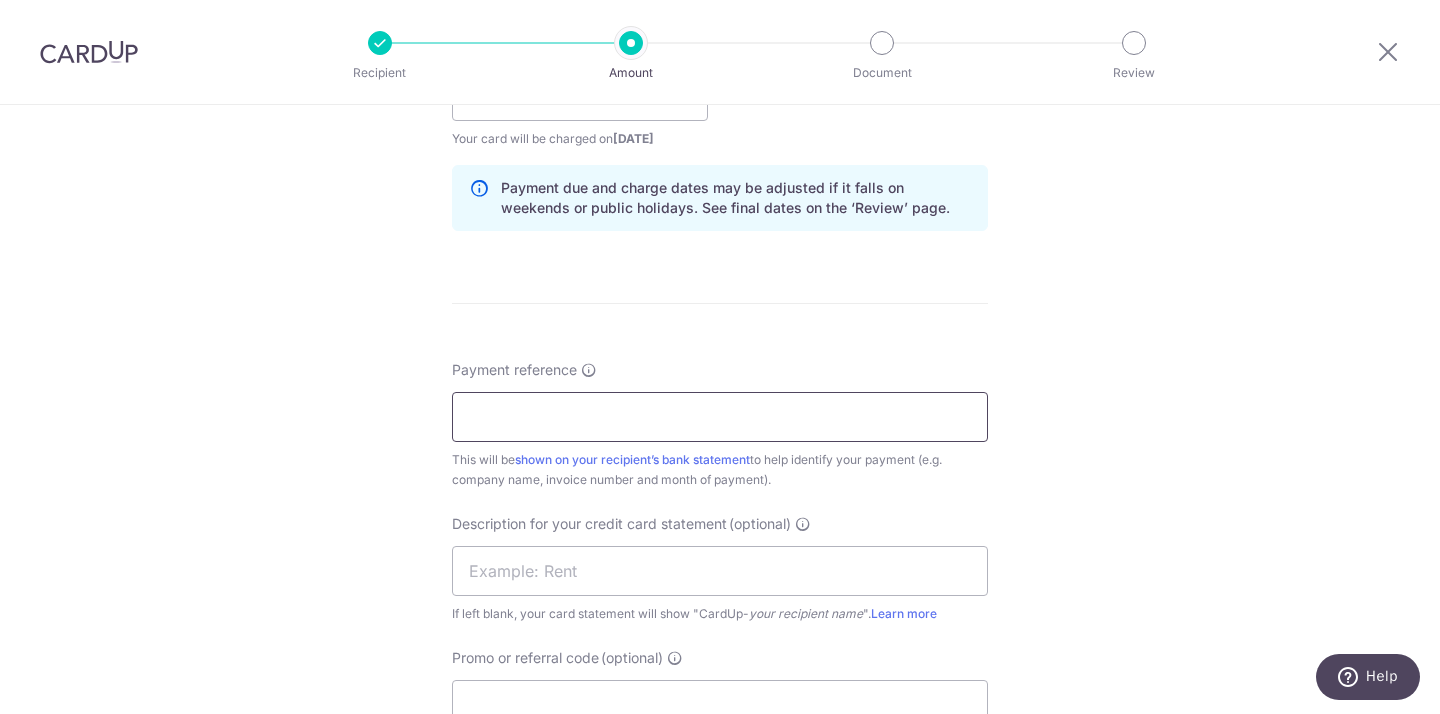 click on "Payment reference" at bounding box center (720, 417) 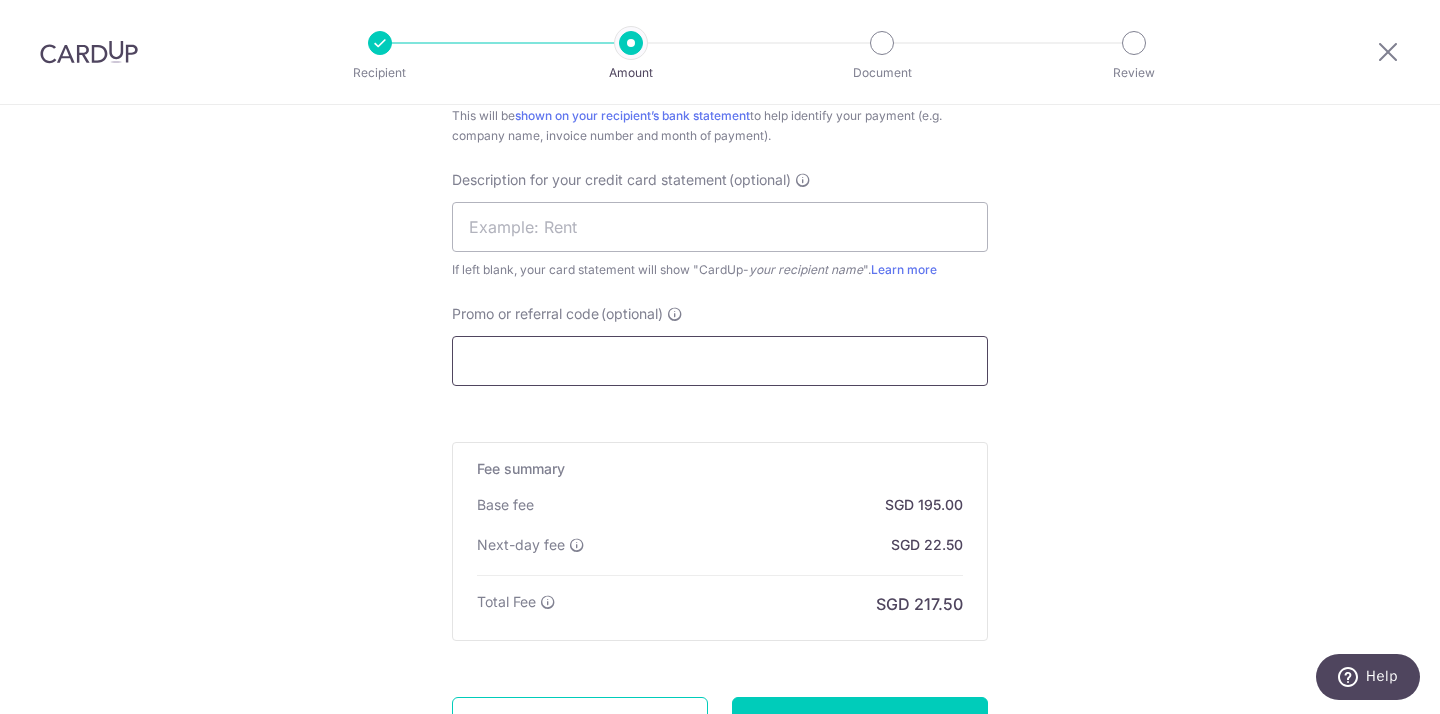 type on "25007001B" 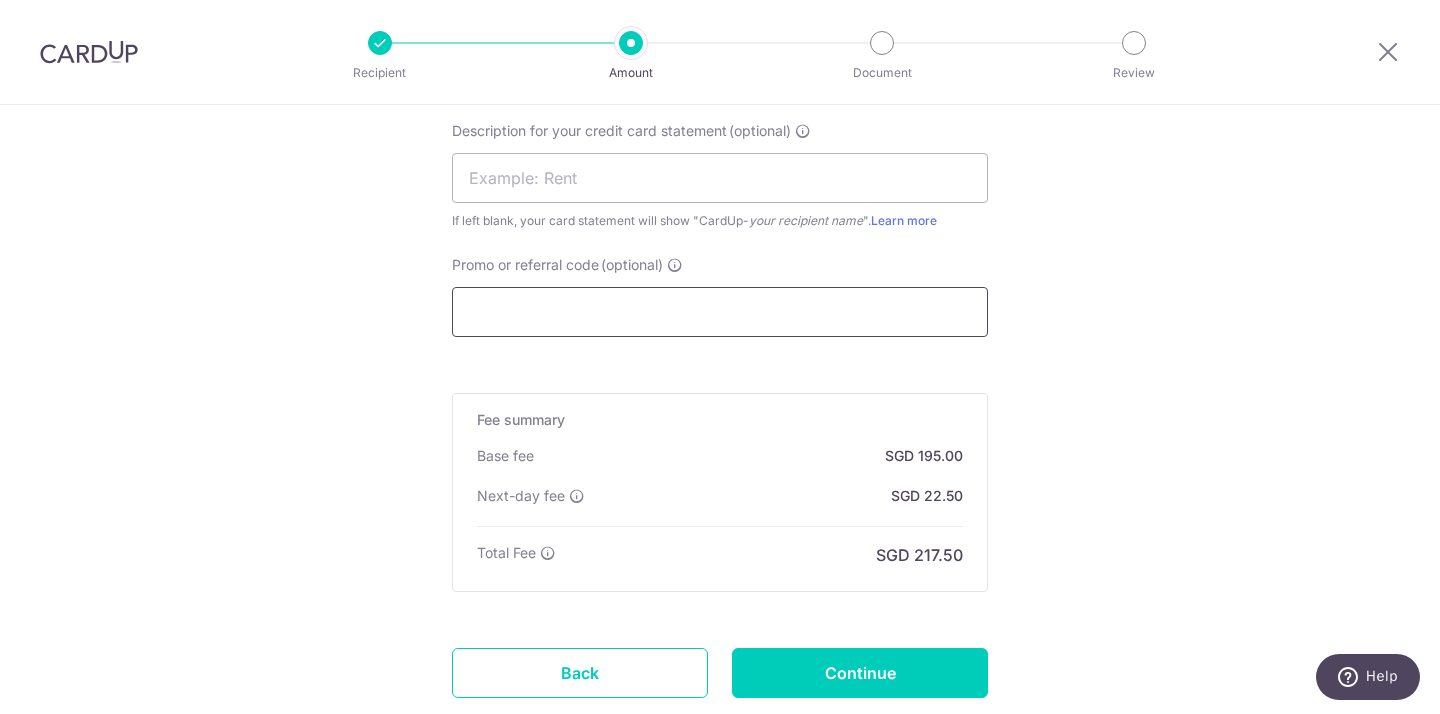 scroll, scrollTop: 1426, scrollLeft: 0, axis: vertical 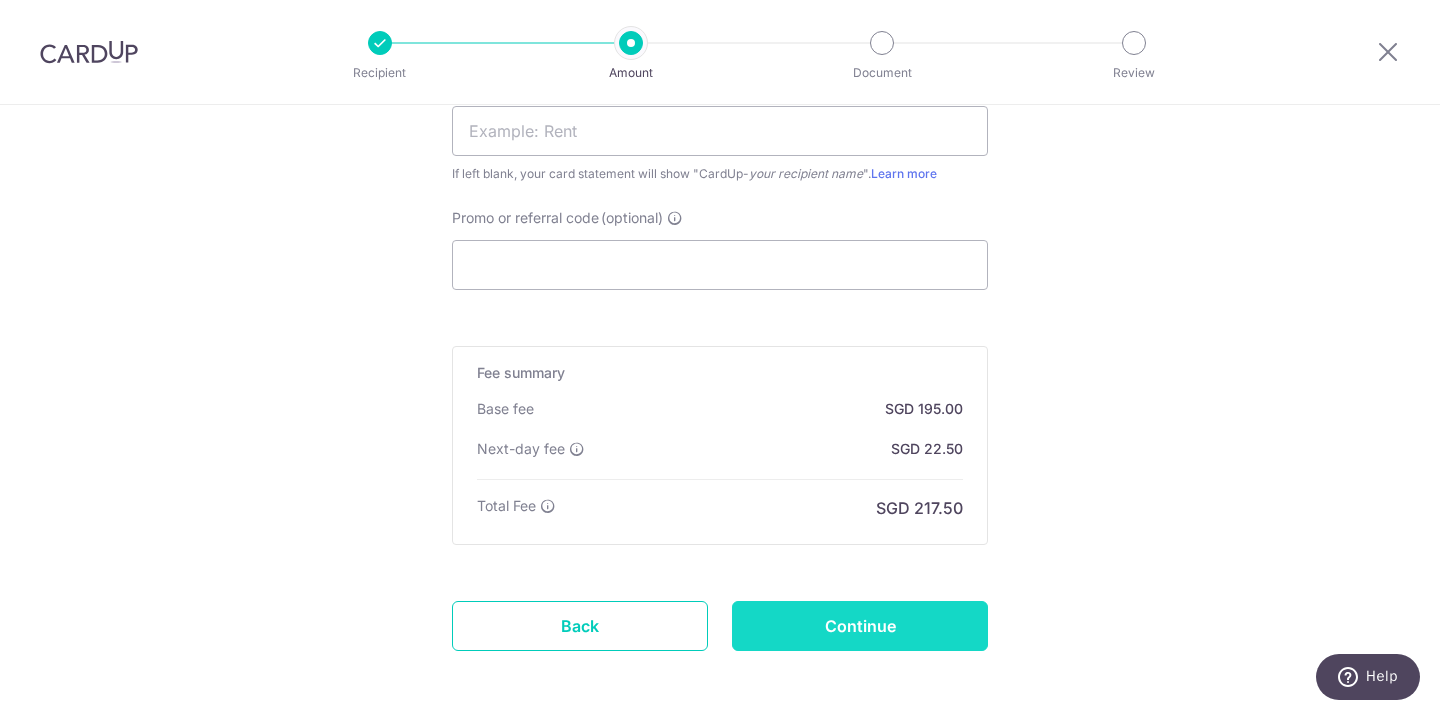 click on "Continue" at bounding box center (860, 626) 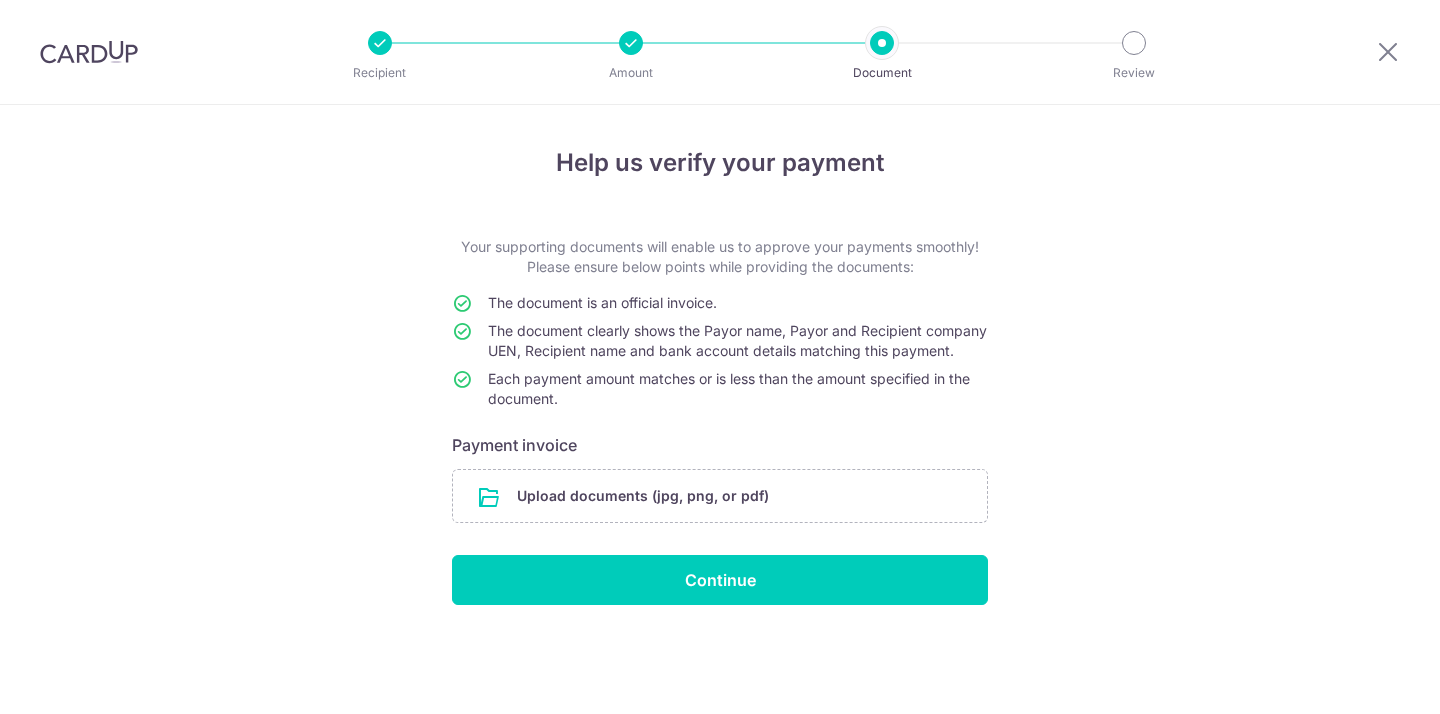 scroll, scrollTop: 0, scrollLeft: 0, axis: both 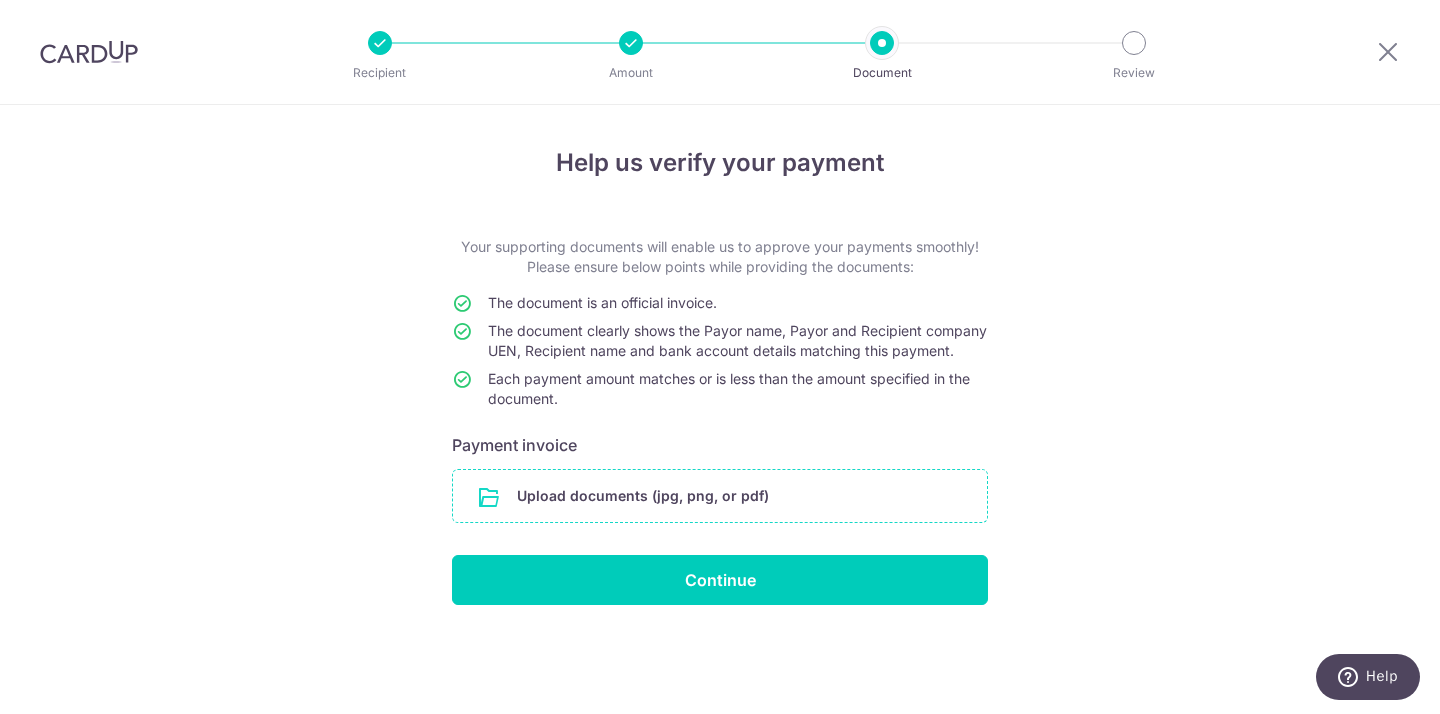 click at bounding box center (720, 496) 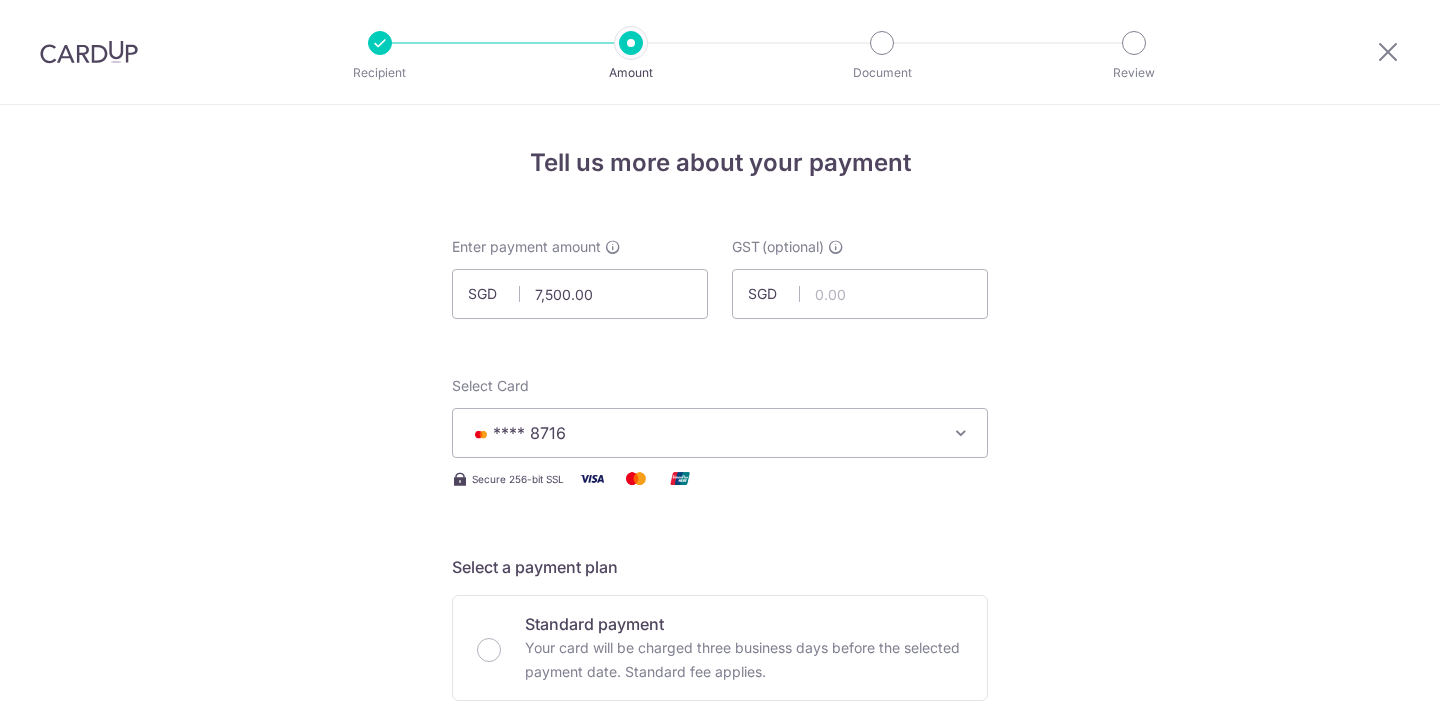 scroll, scrollTop: 0, scrollLeft: 0, axis: both 